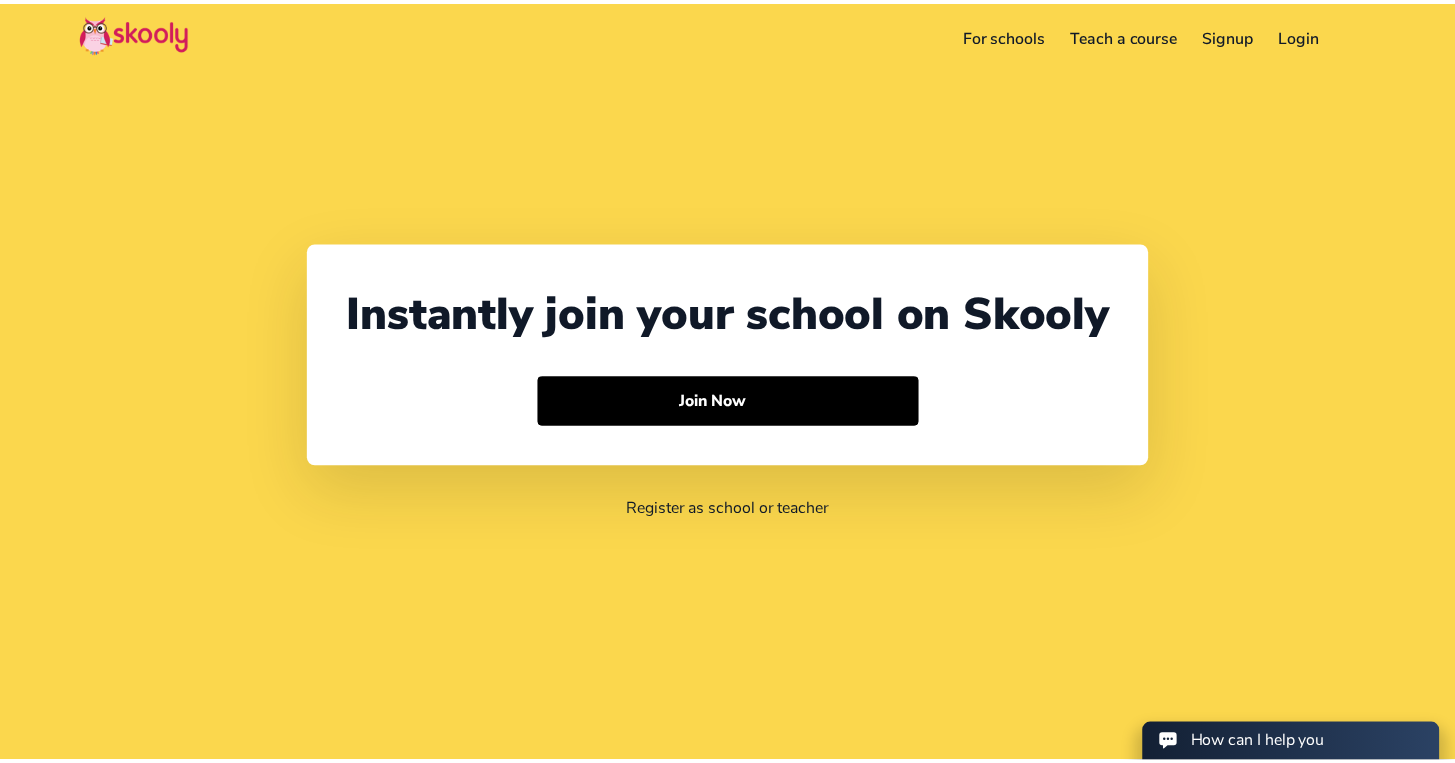 scroll, scrollTop: 0, scrollLeft: 0, axis: both 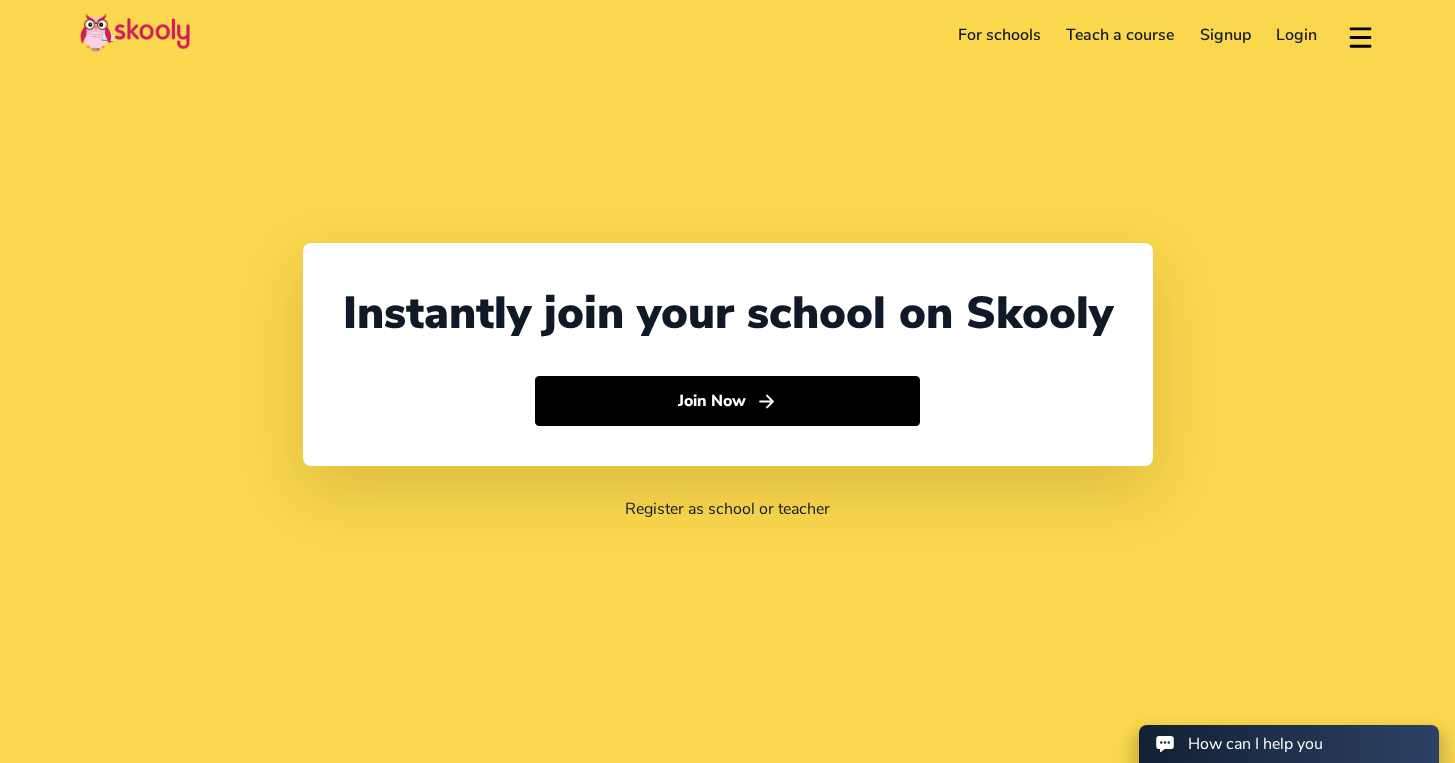 select on "65" 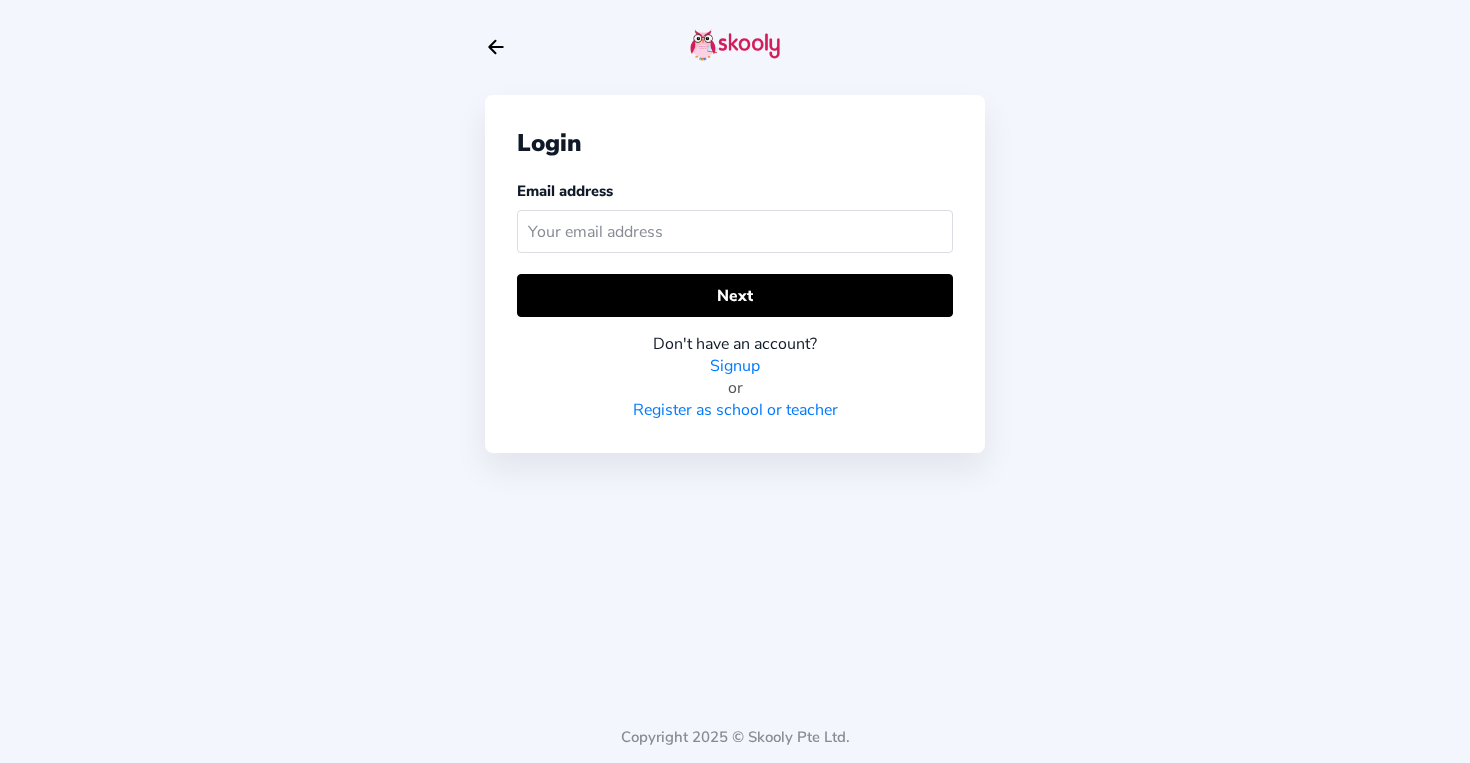 click 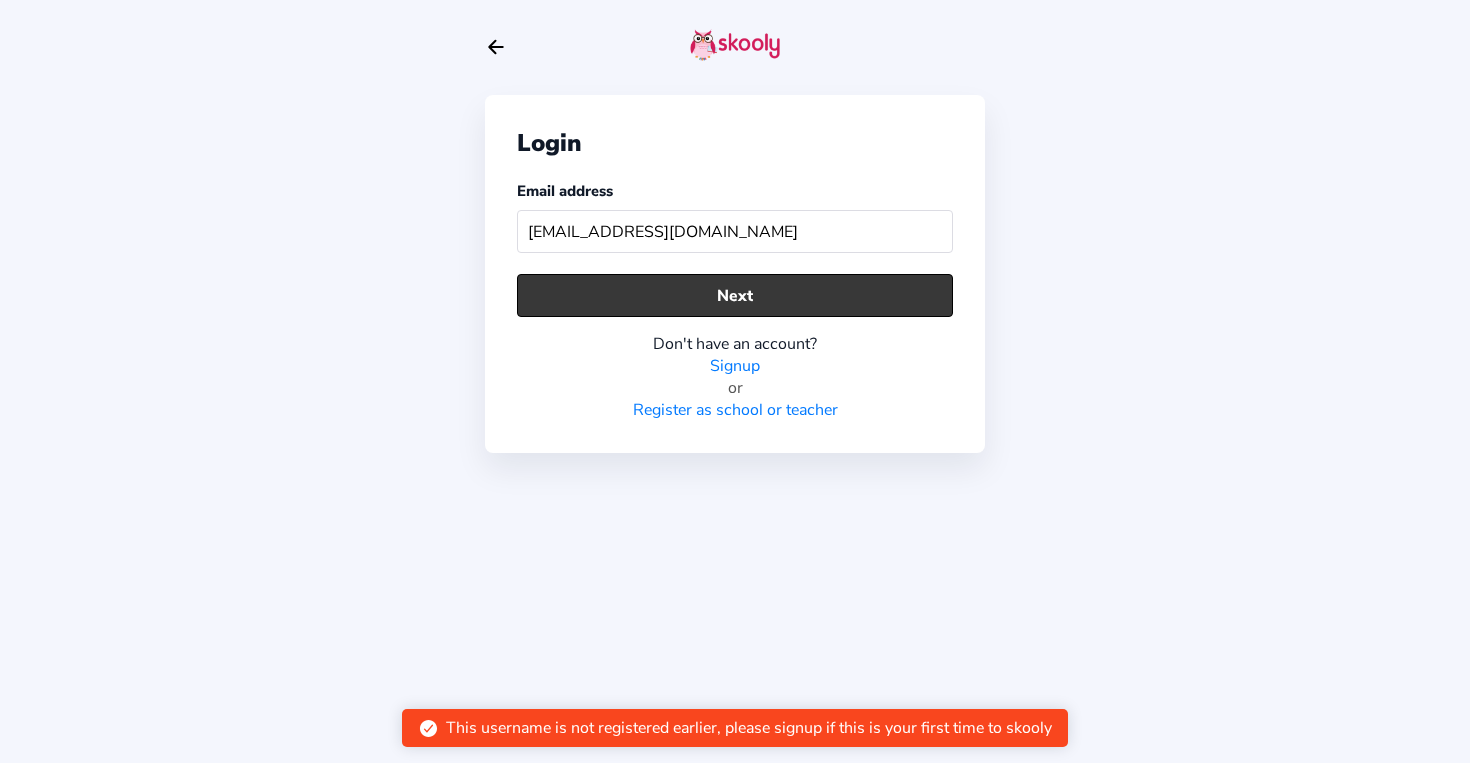 click on "Next" 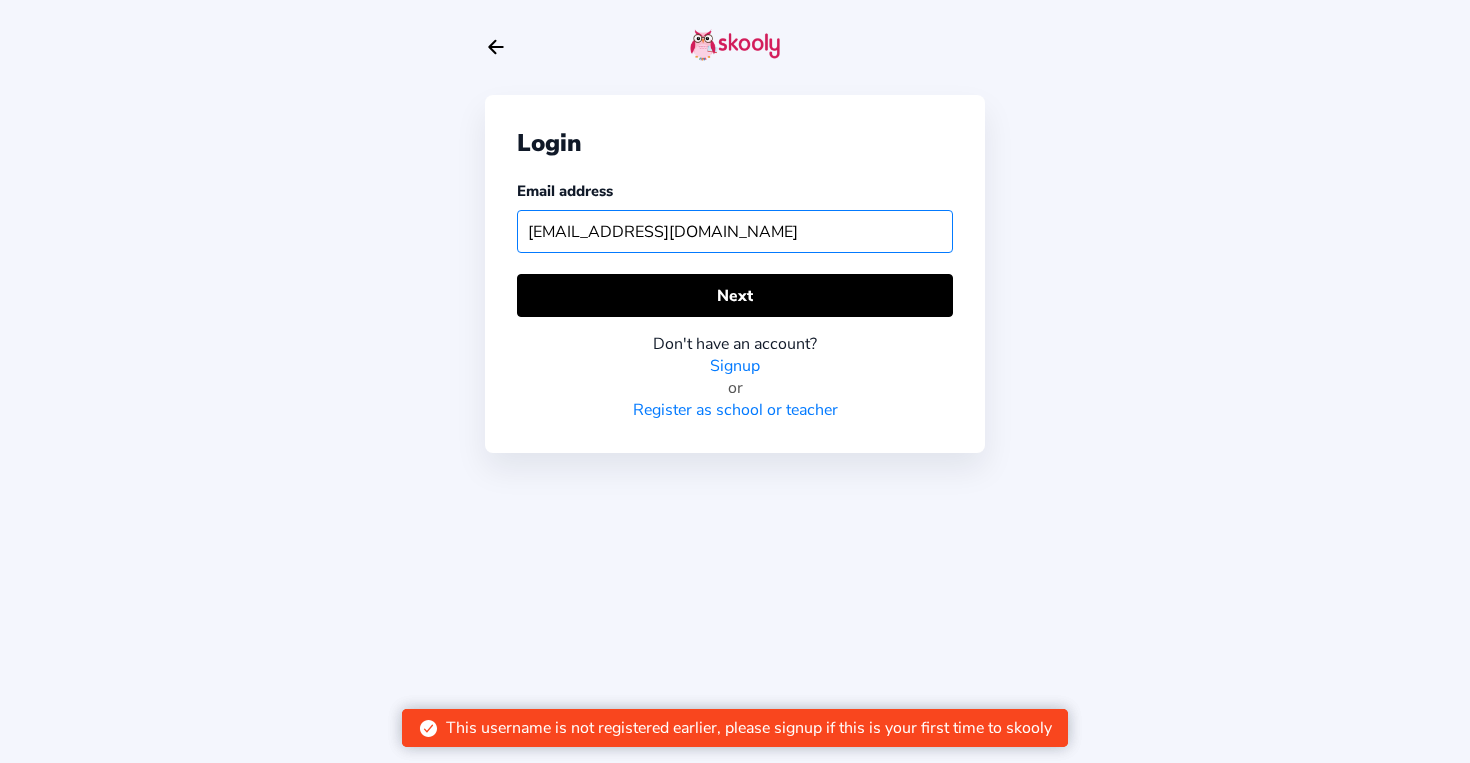 click on "[EMAIL_ADDRESS][DOMAIN_NAME]" 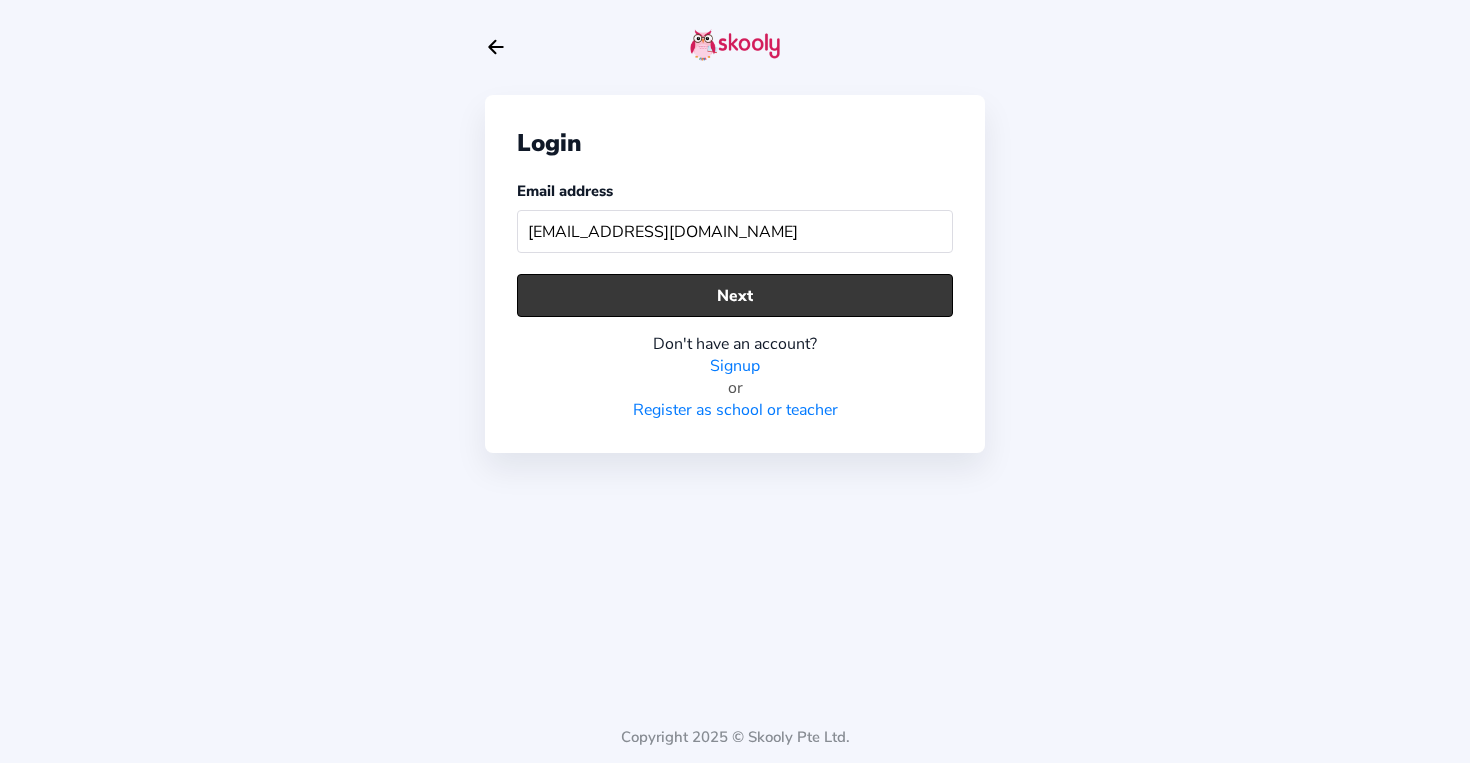 click on "Next" 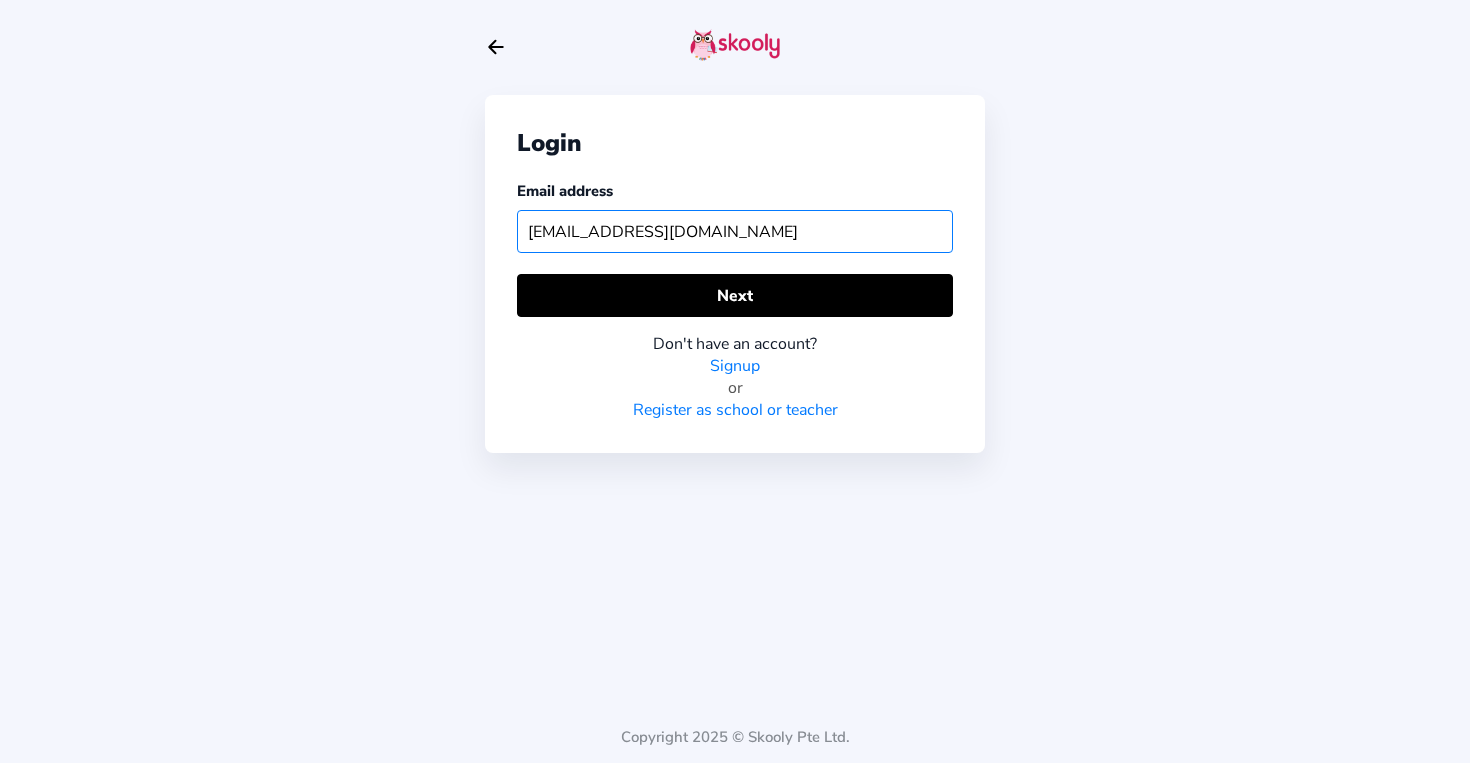 click on "[EMAIL_ADDRESS][DOMAIN_NAME]" 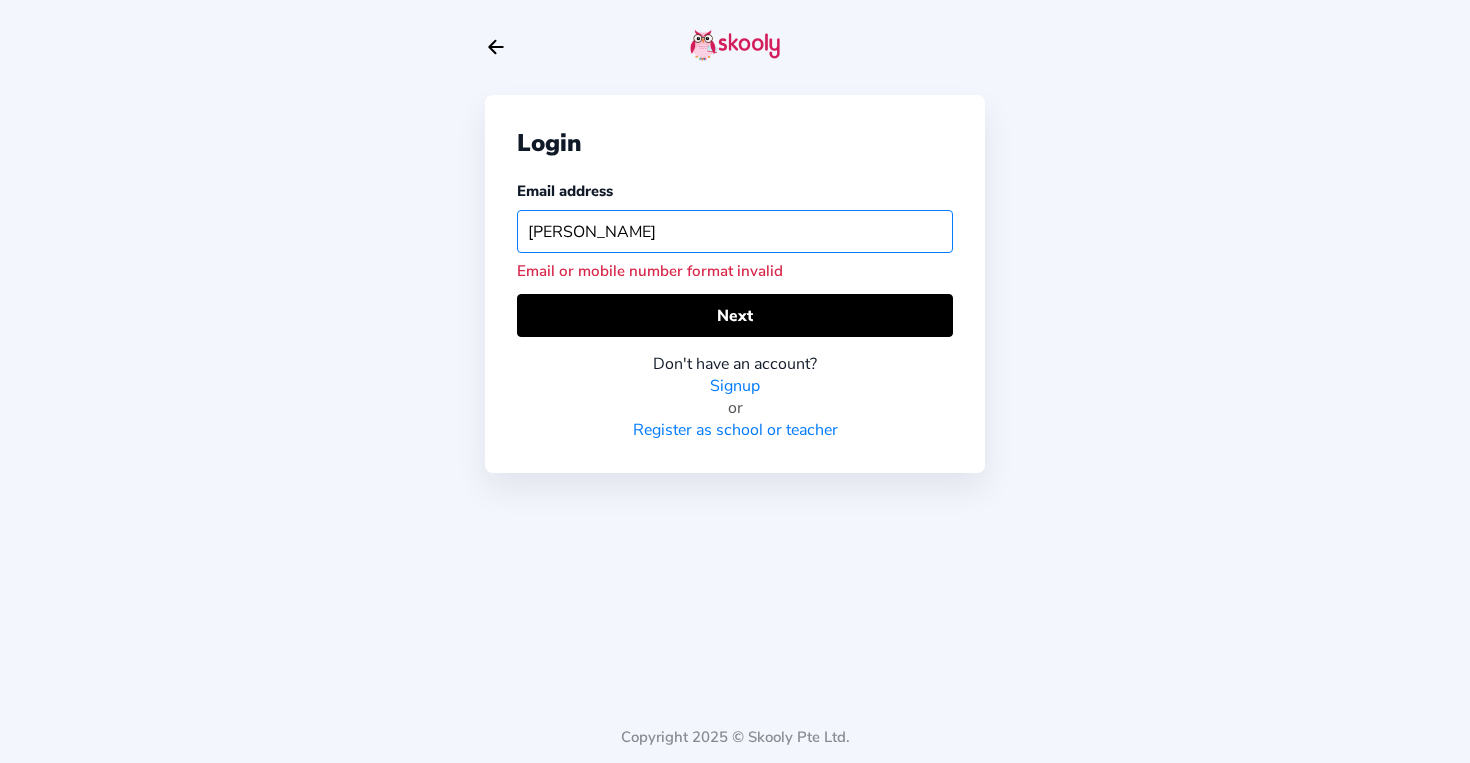 click on "[PERSON_NAME]" 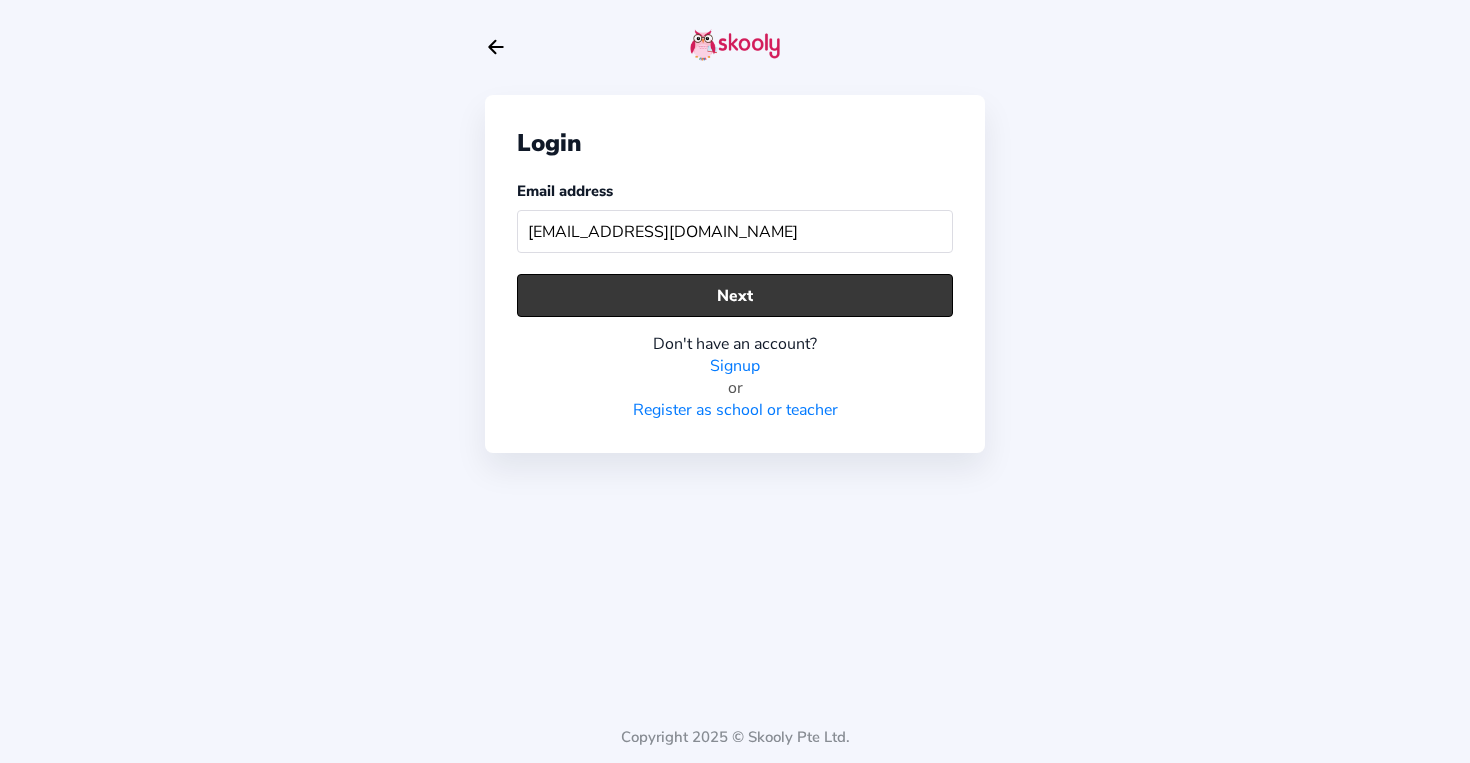 click on "Next" 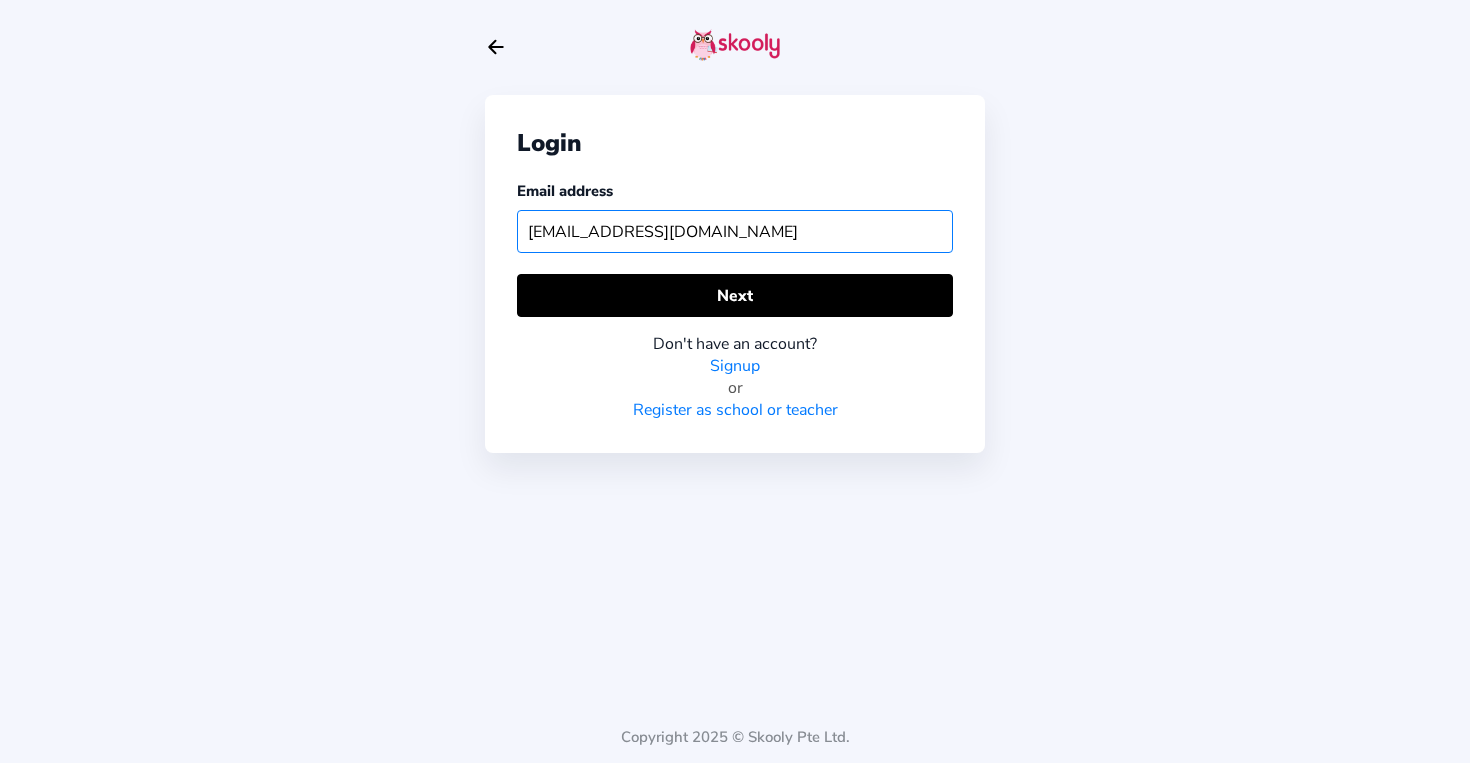 click on "[EMAIL_ADDRESS][DOMAIN_NAME]" 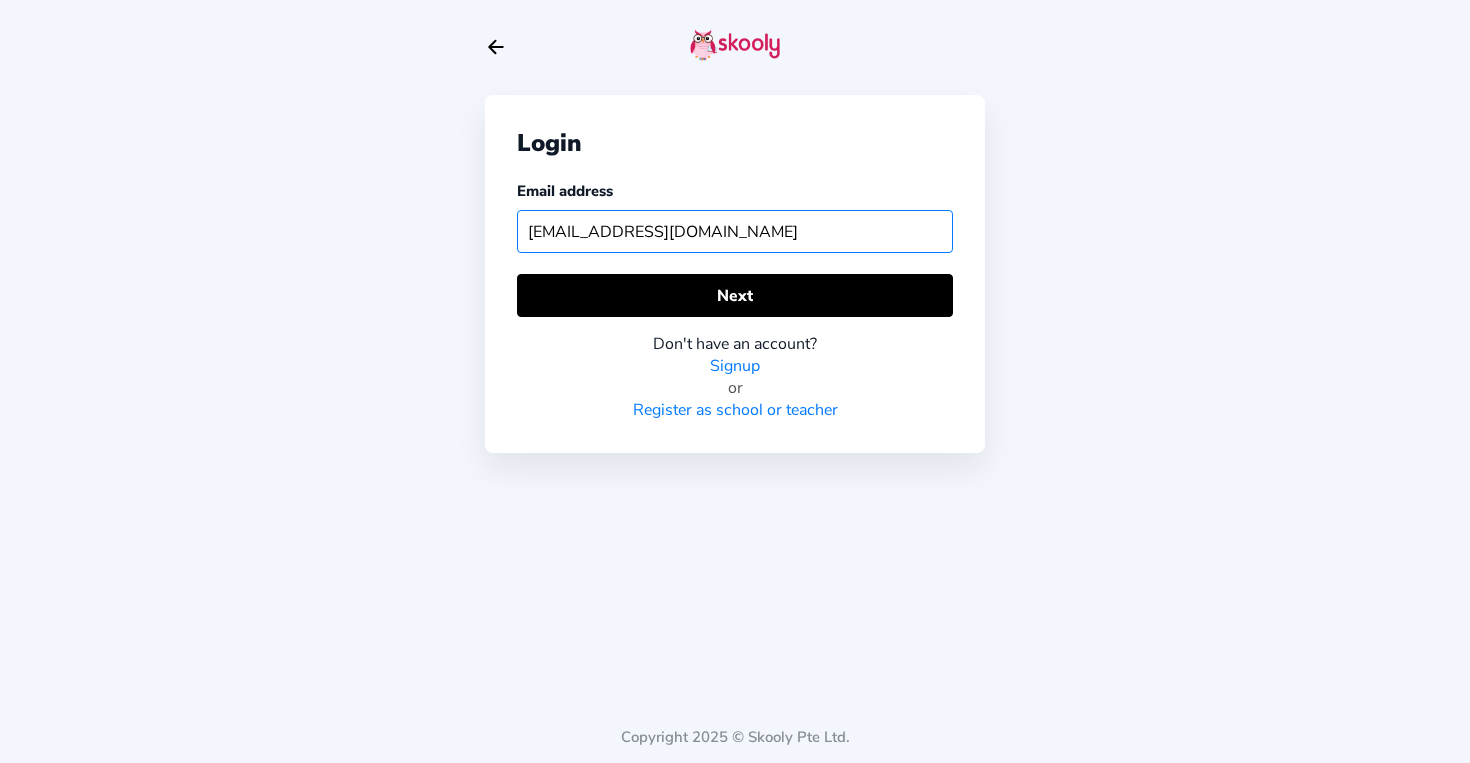 type on "[EMAIL_ADDRESS][DOMAIN_NAME]" 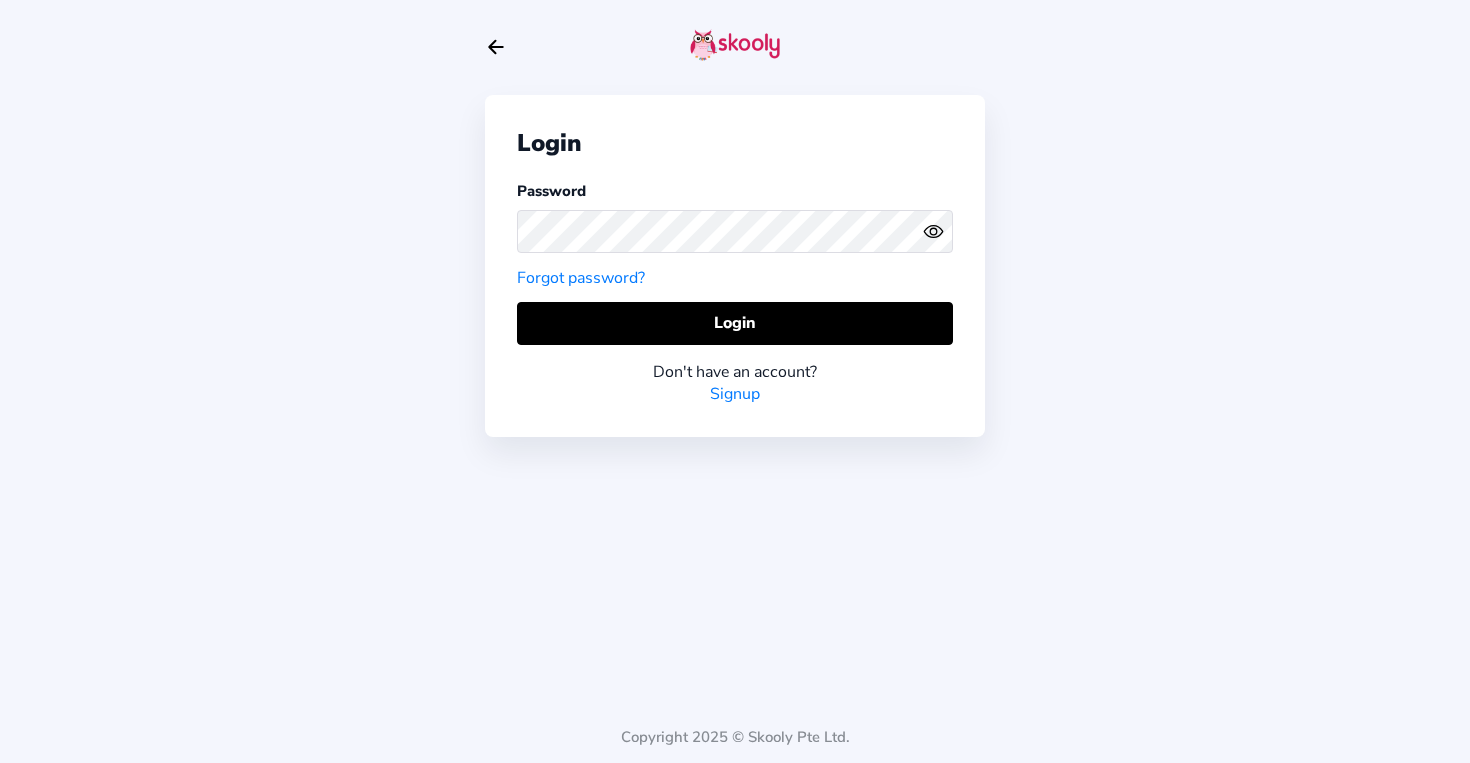 click on "Arrow Back" 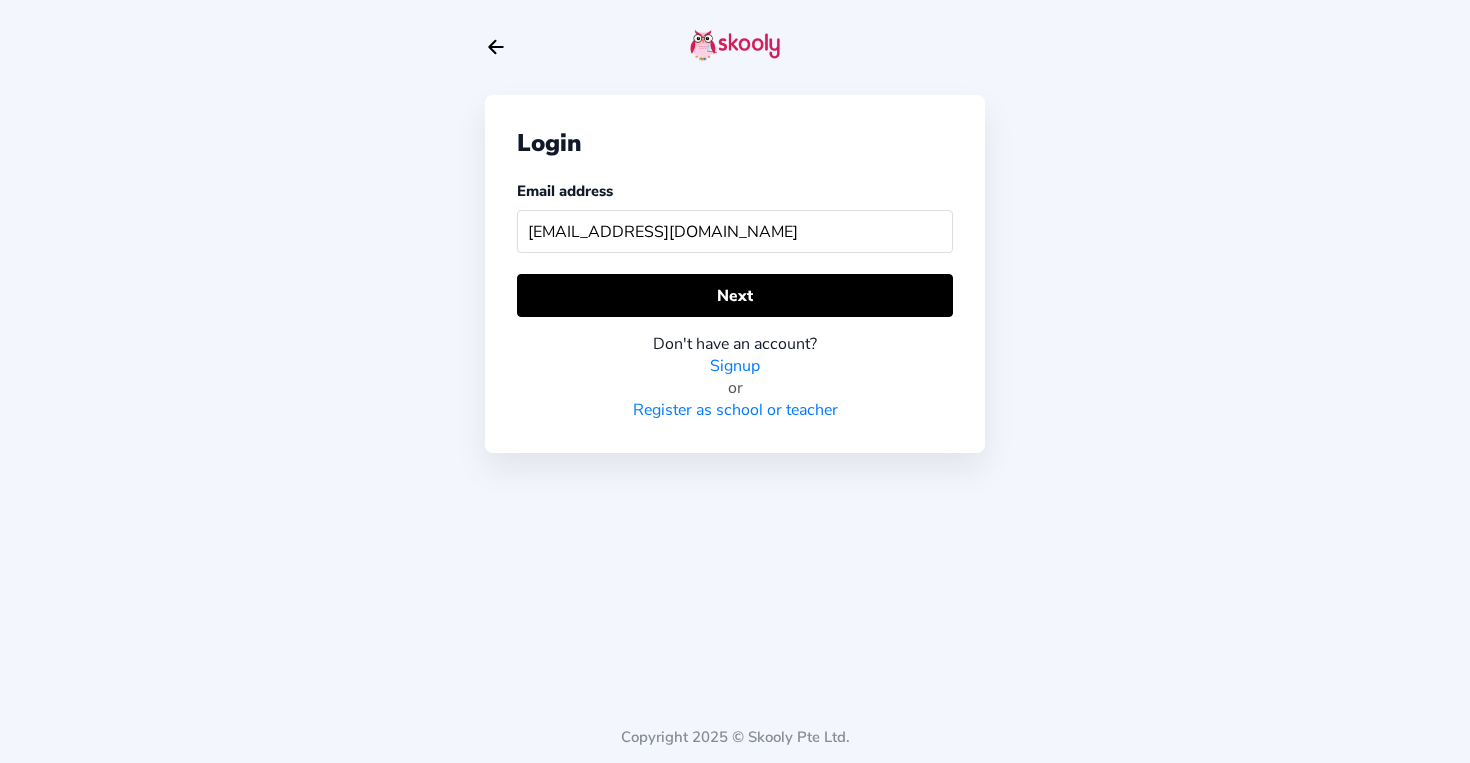 click on "Email address [EMAIL_ADDRESS][DOMAIN_NAME]" 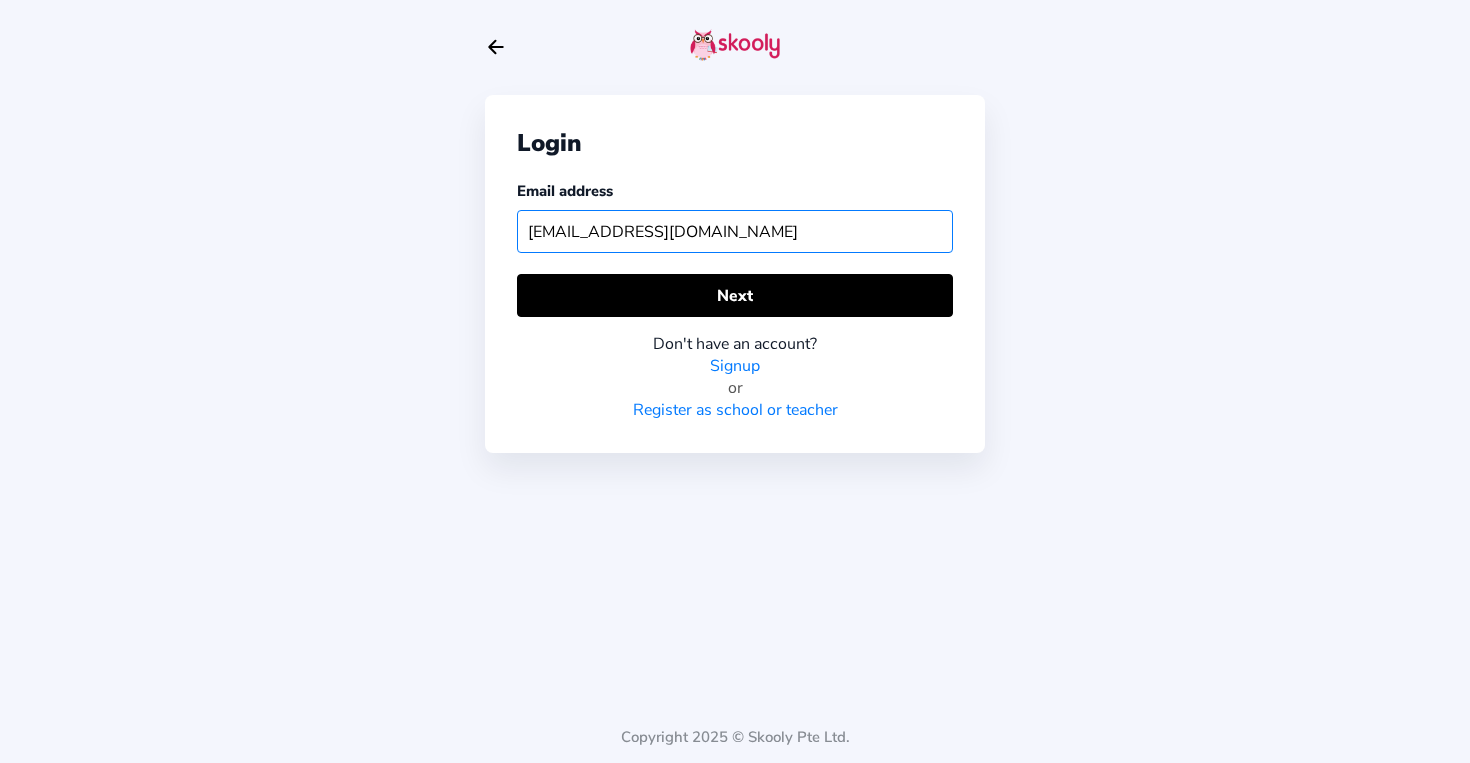 click on "[EMAIL_ADDRESS][DOMAIN_NAME]" 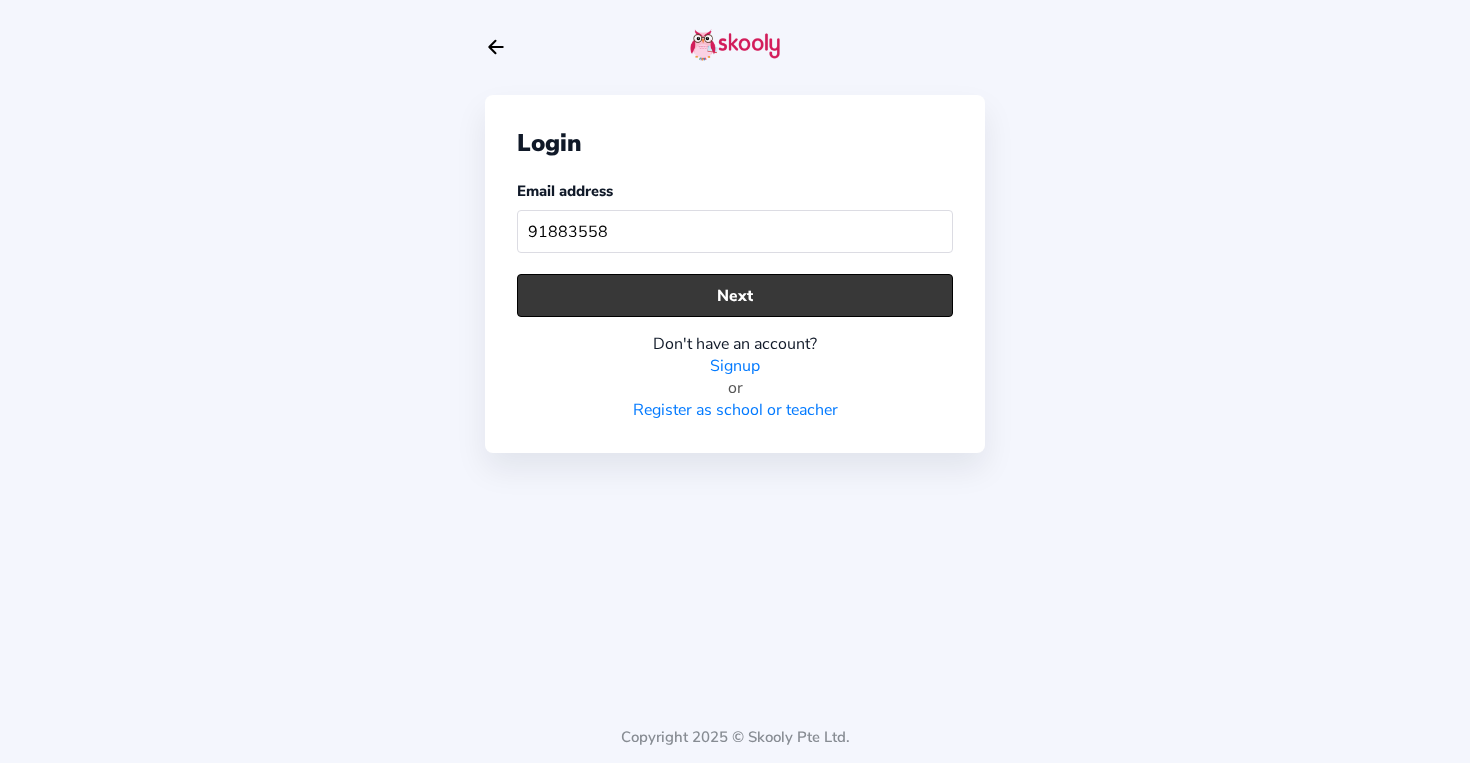 click on "Next" 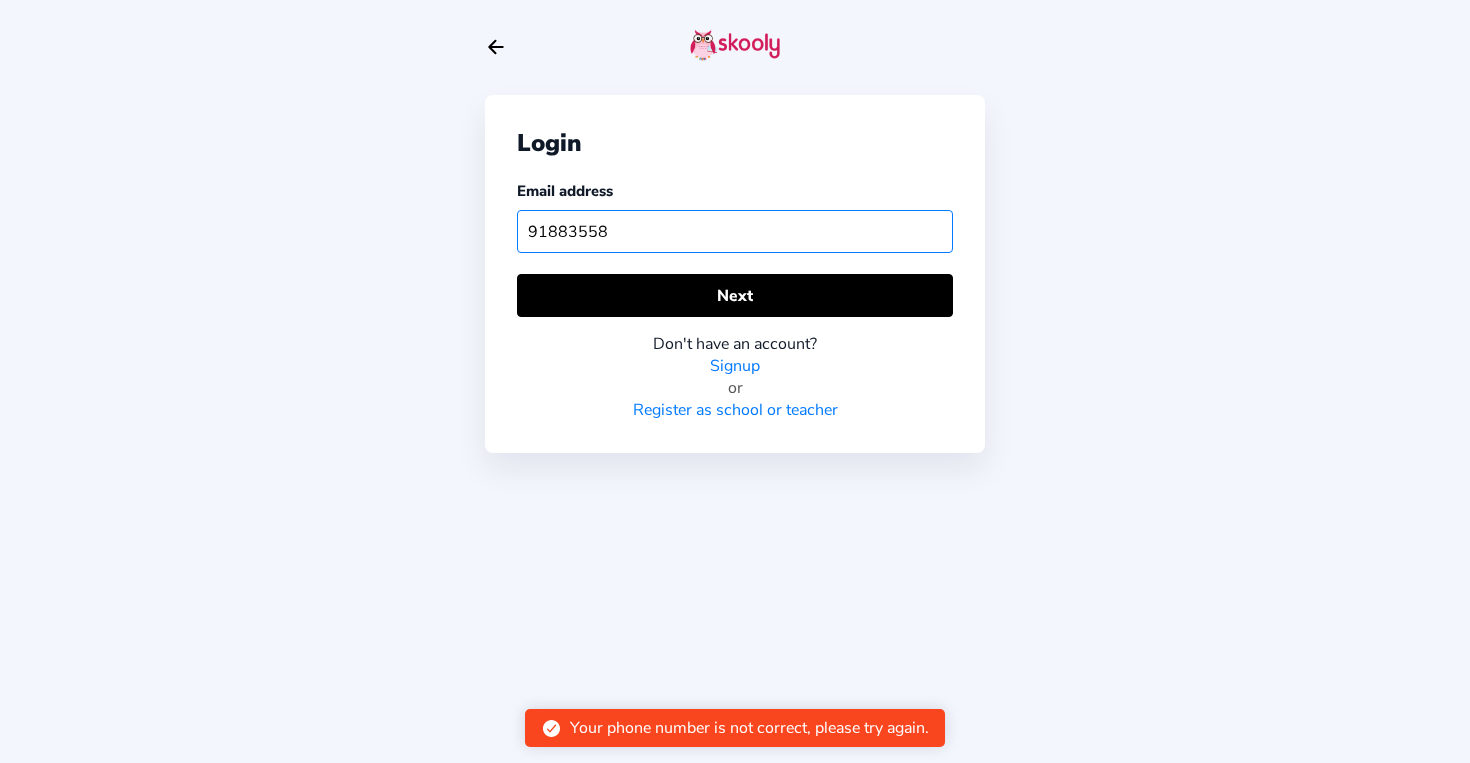 click on "91883558" 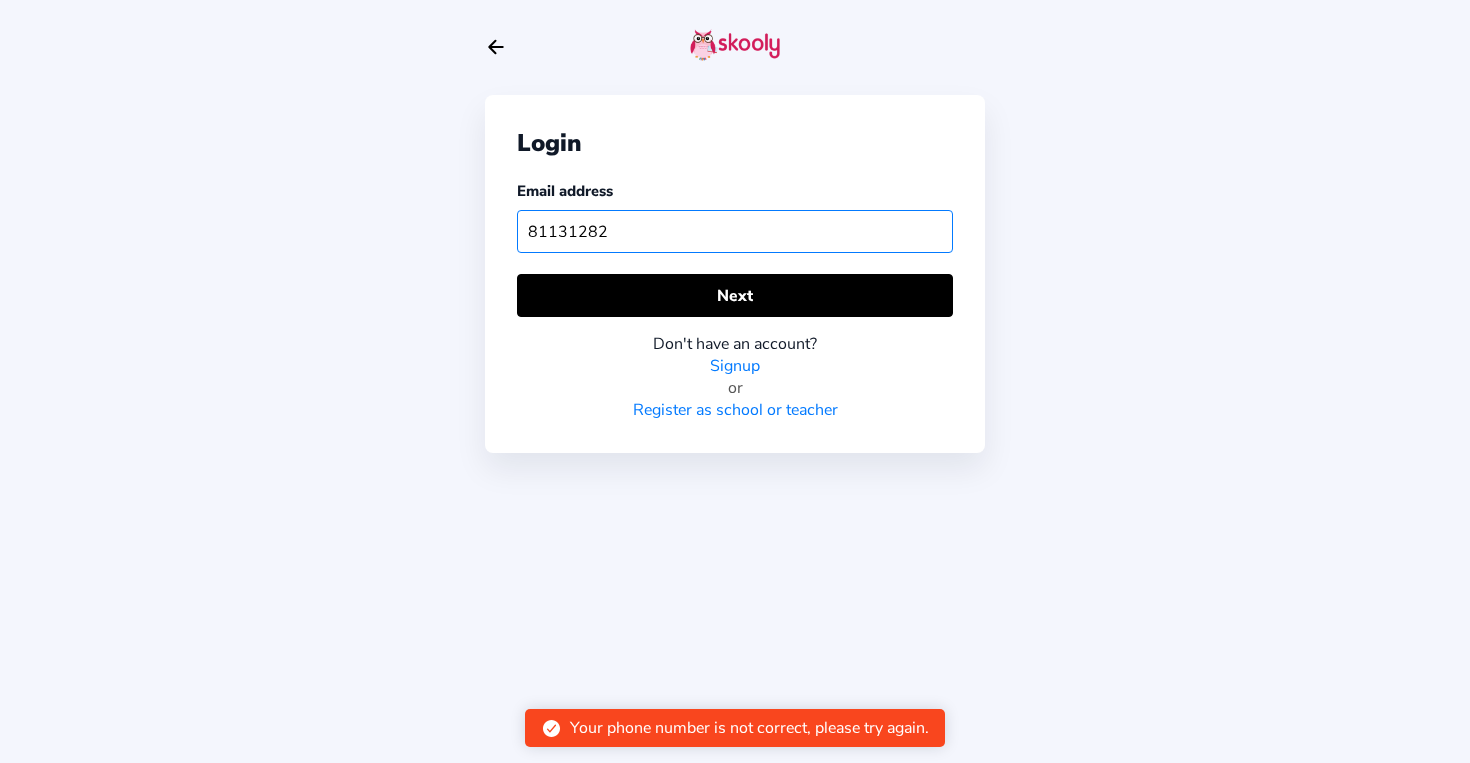 type on "81131282" 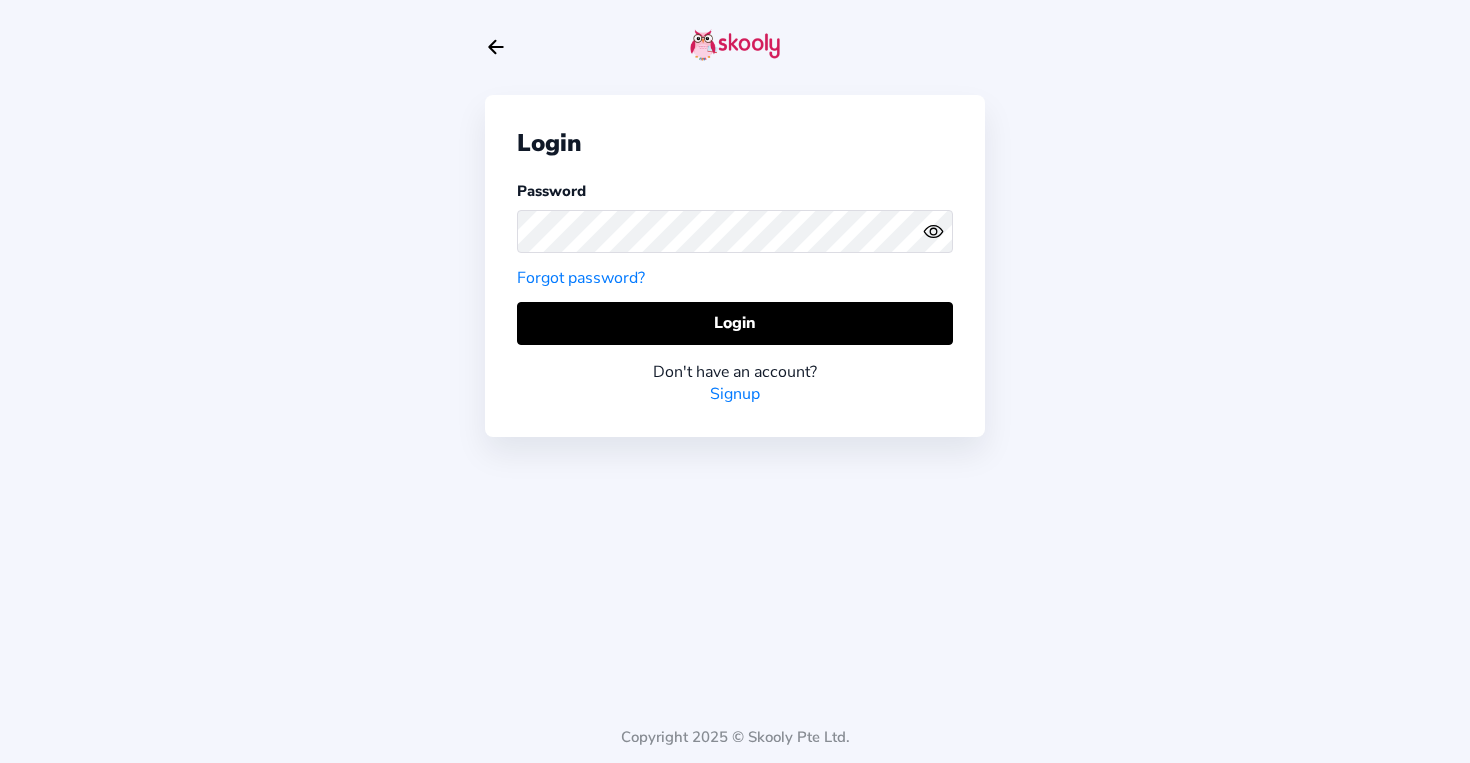 click on "Forgot password?" 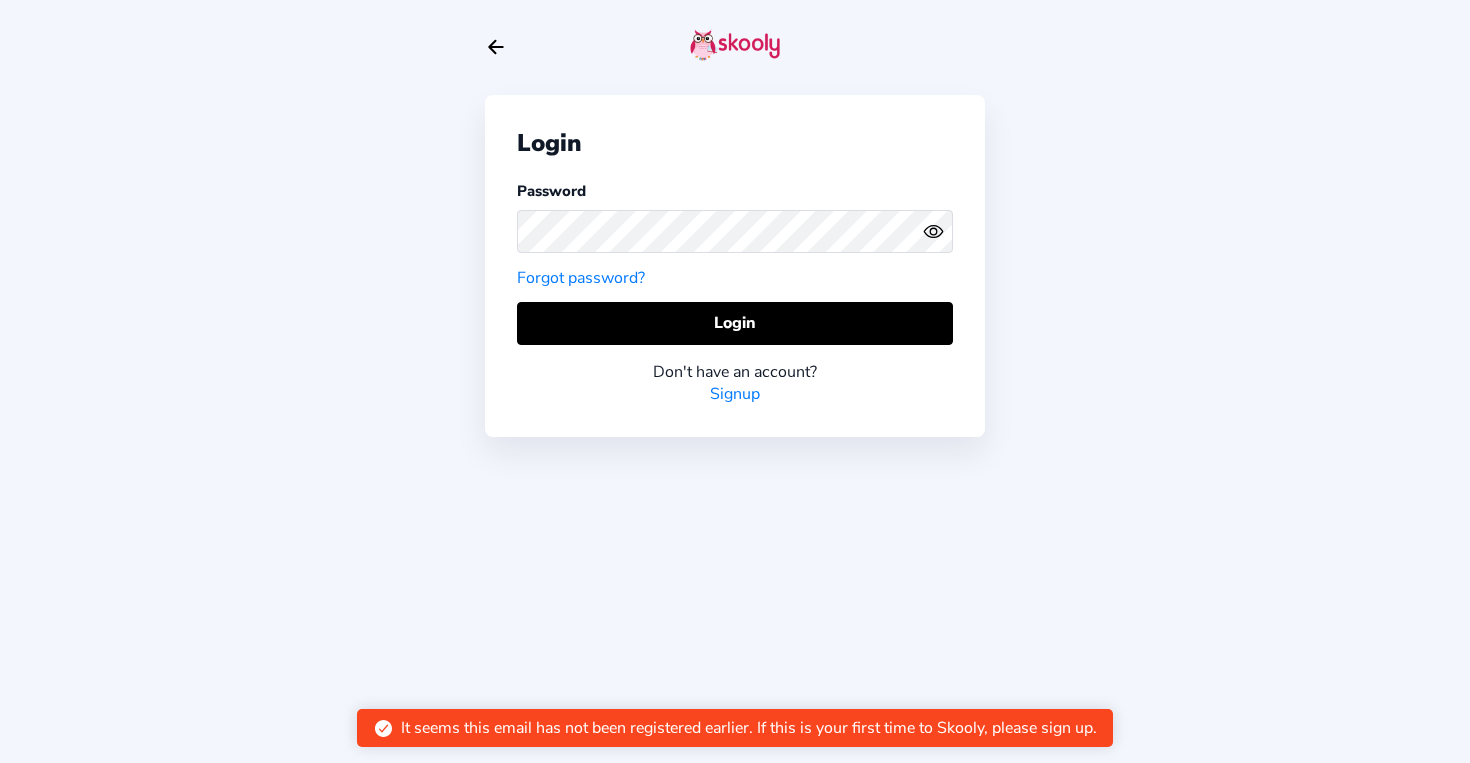 click on "Arrow Back" 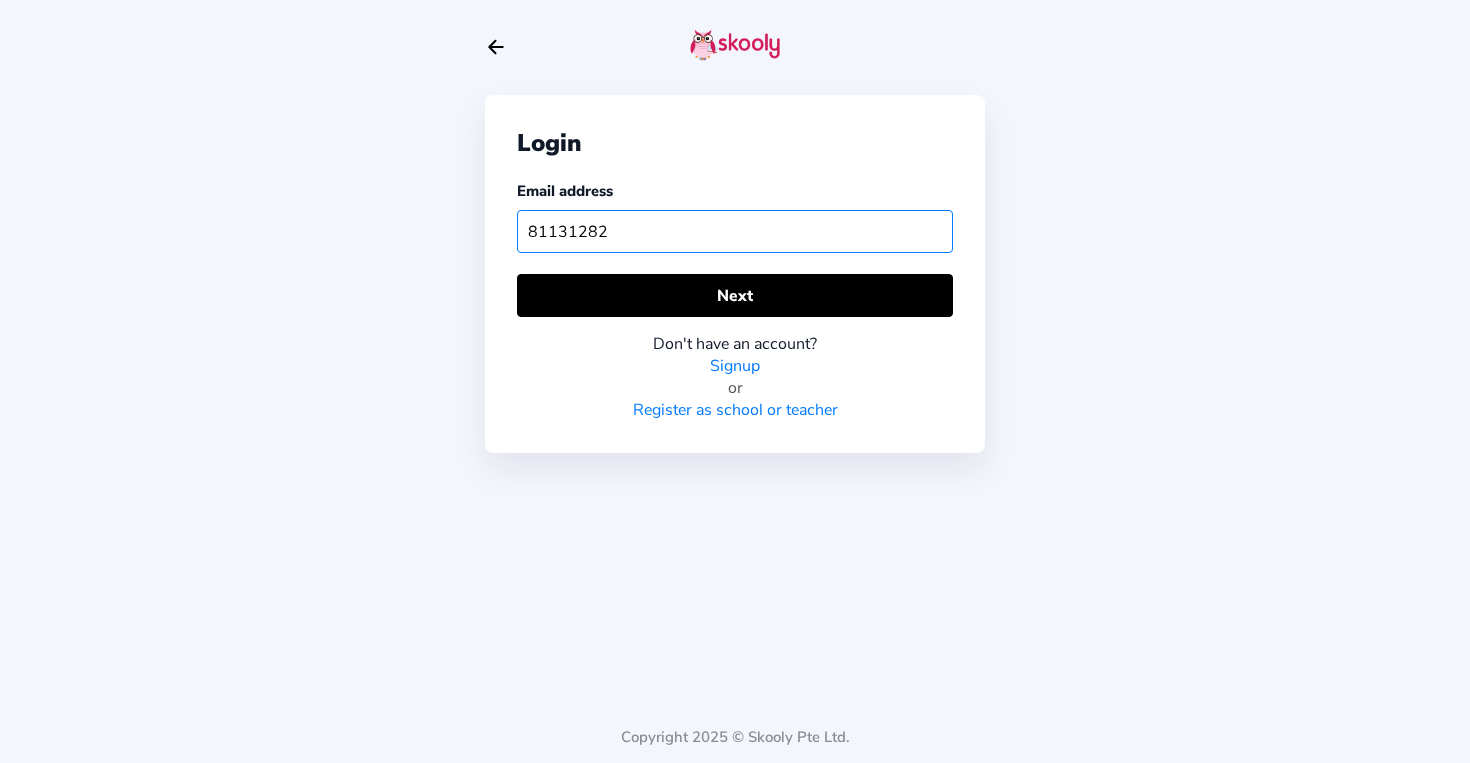 click on "81131282" 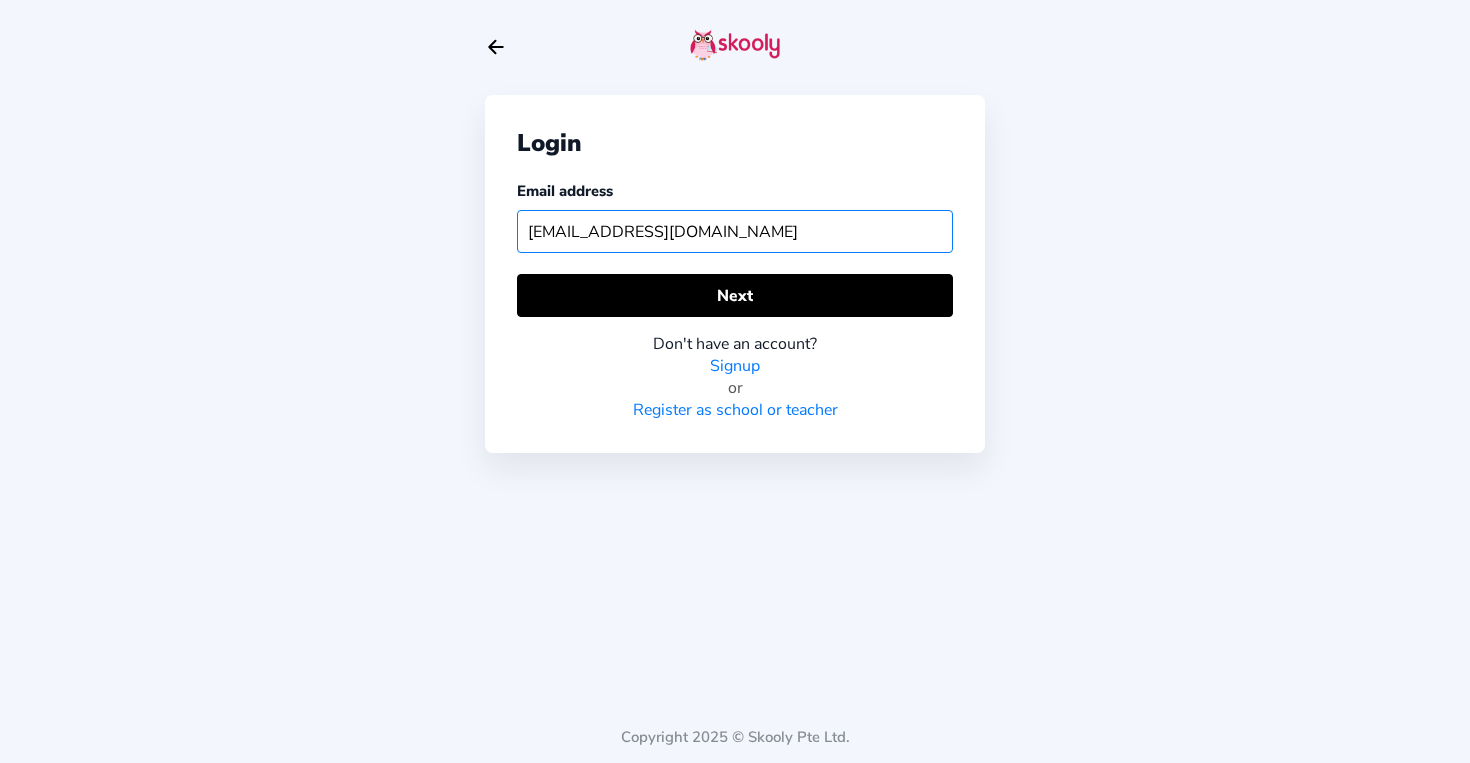 type on "[EMAIL_ADDRESS][DOMAIN_NAME]" 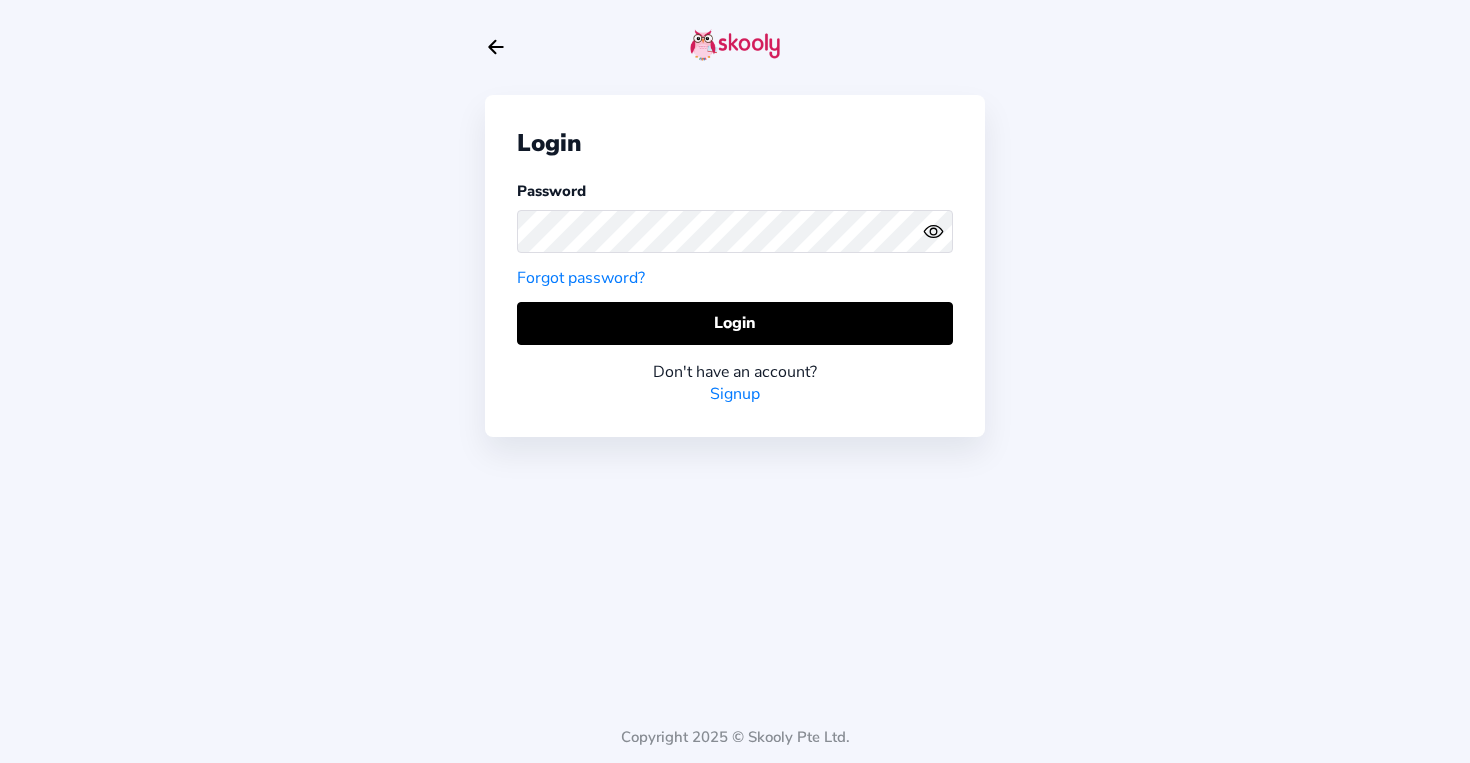 click on "Password Forgot password?" 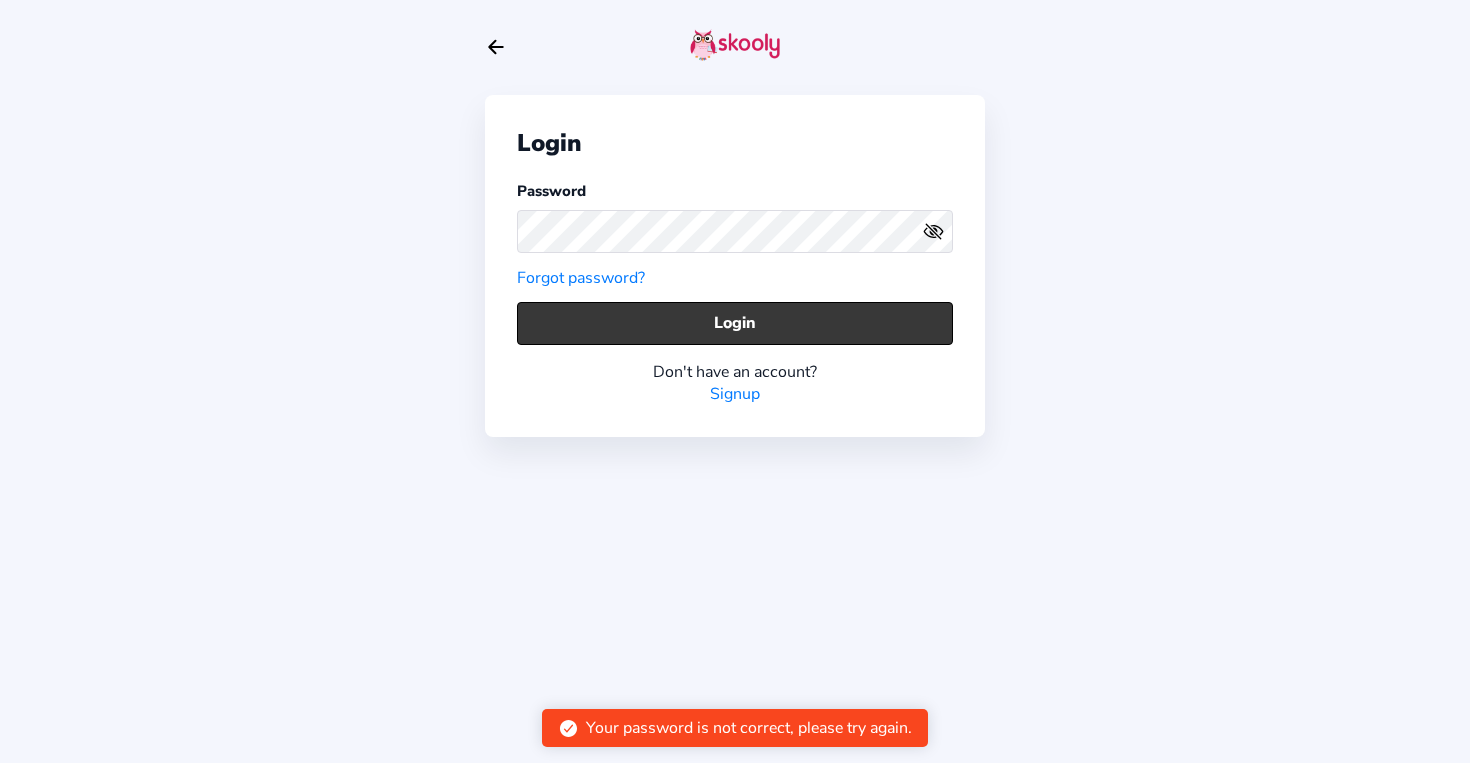 click on "Login" 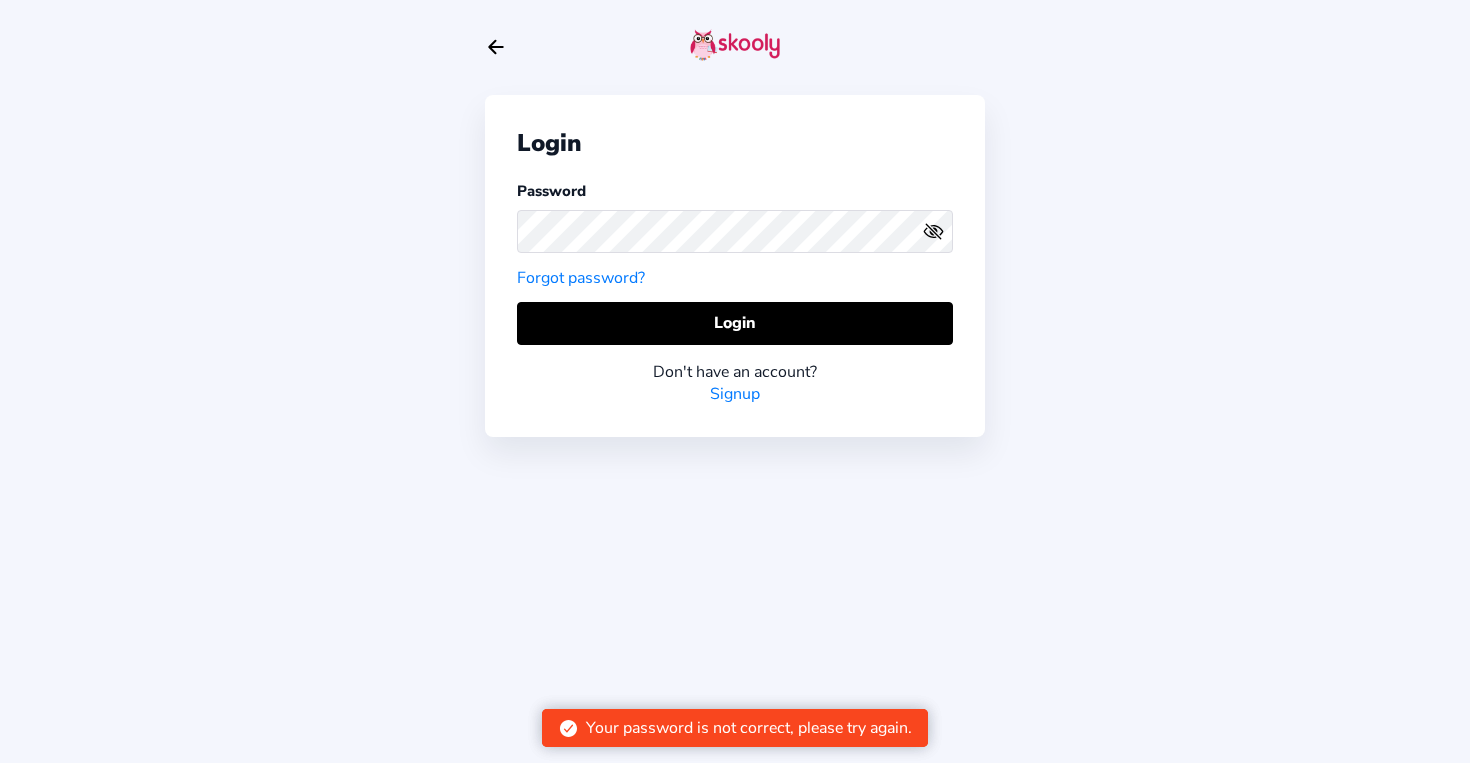 click on "Forgot password?" 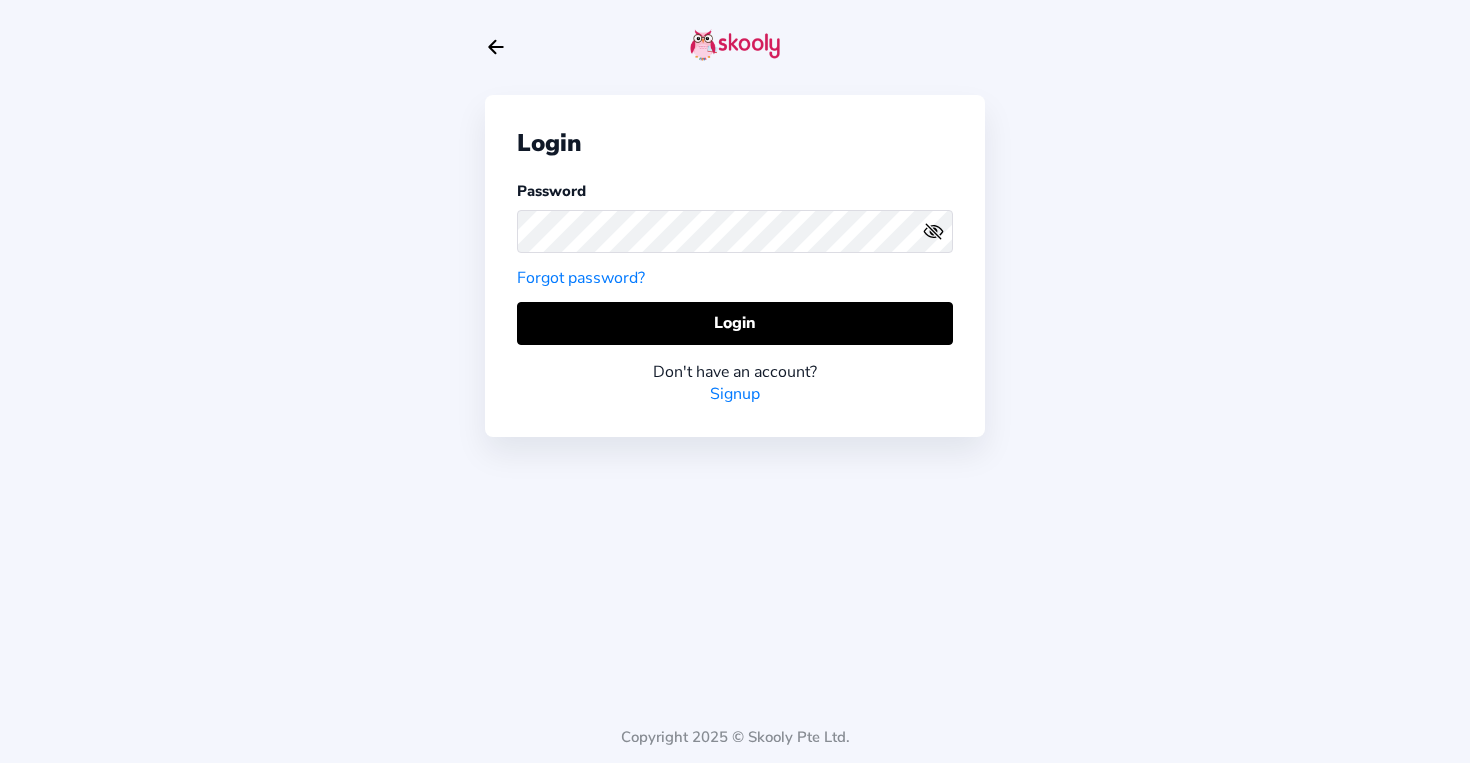 click 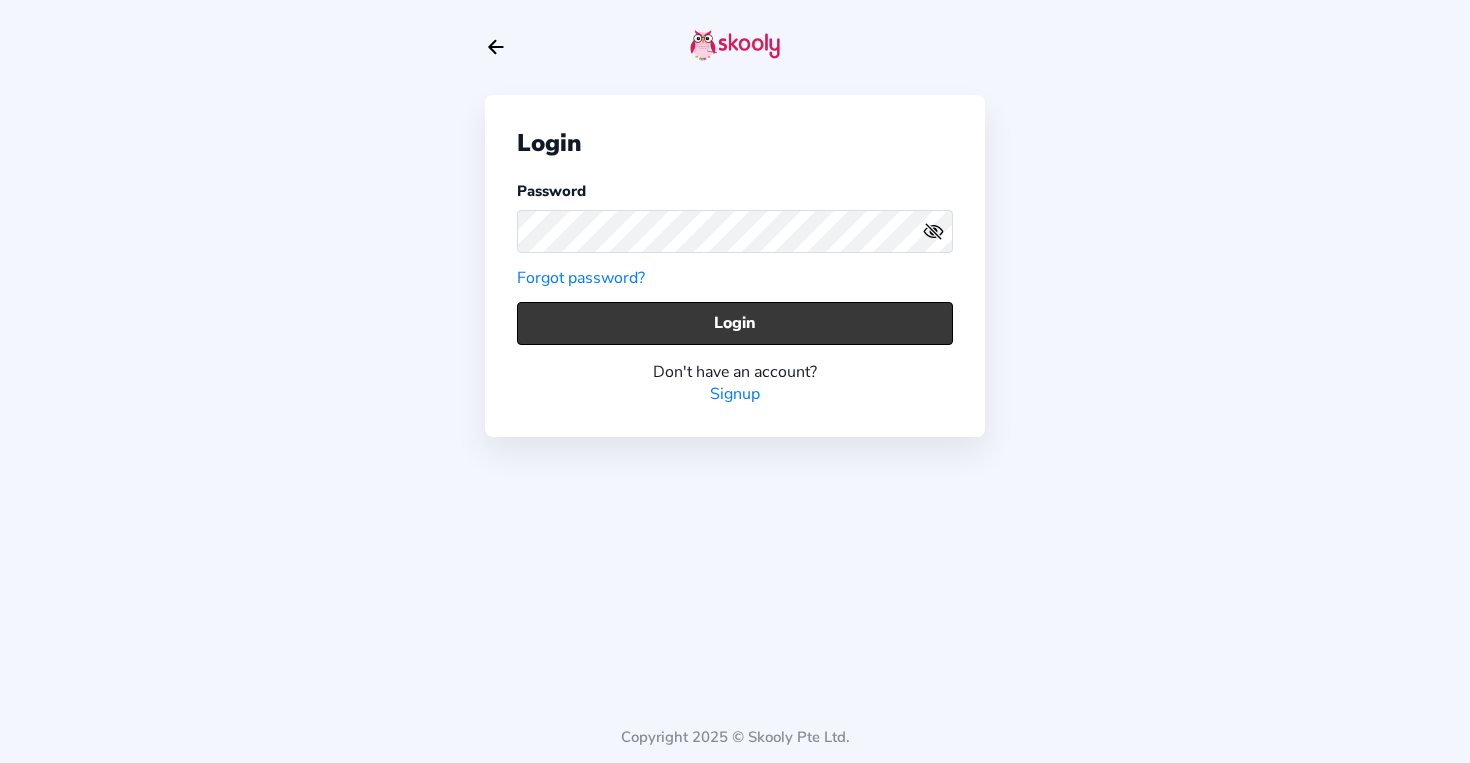 click on "Login" 